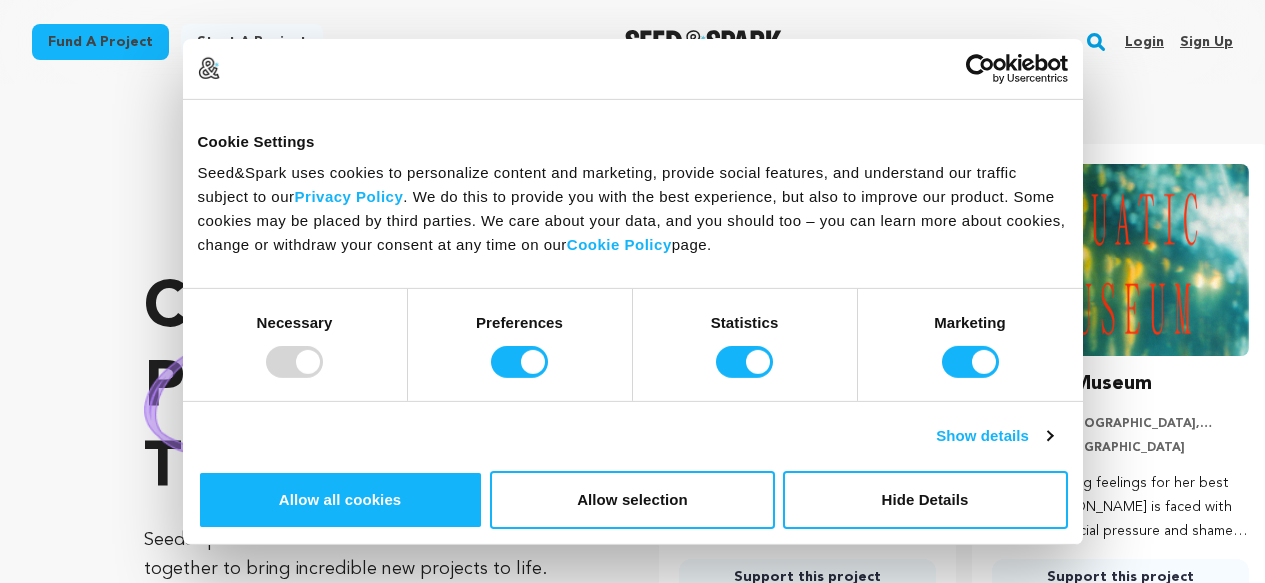 scroll, scrollTop: 0, scrollLeft: 0, axis: both 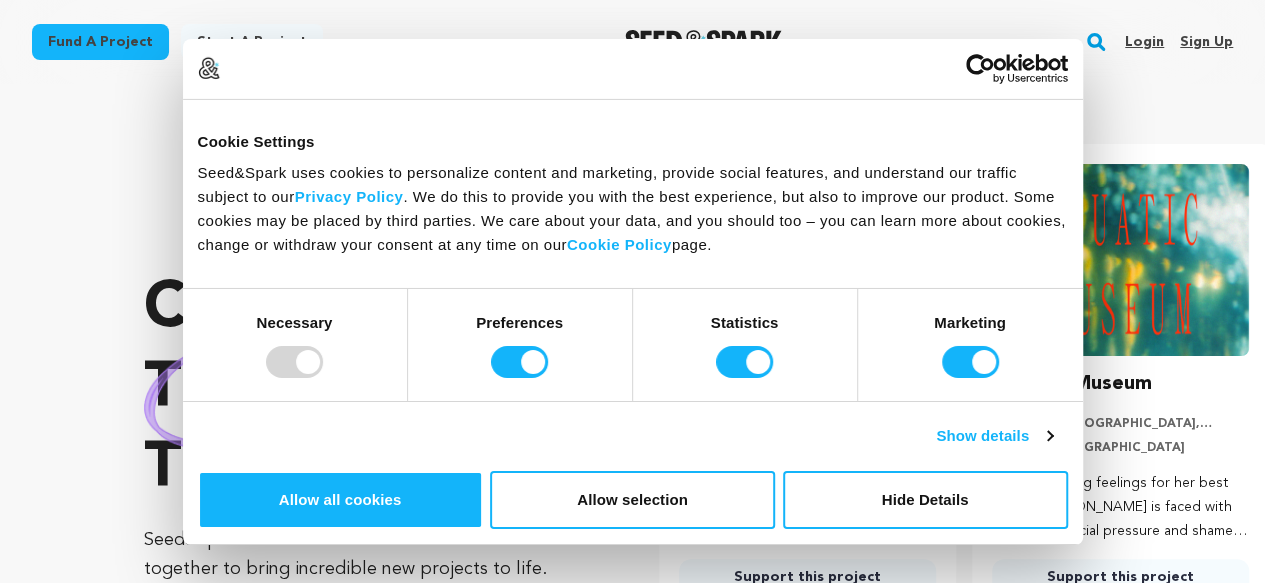 click on "Allow all cookies" at bounding box center [340, 500] 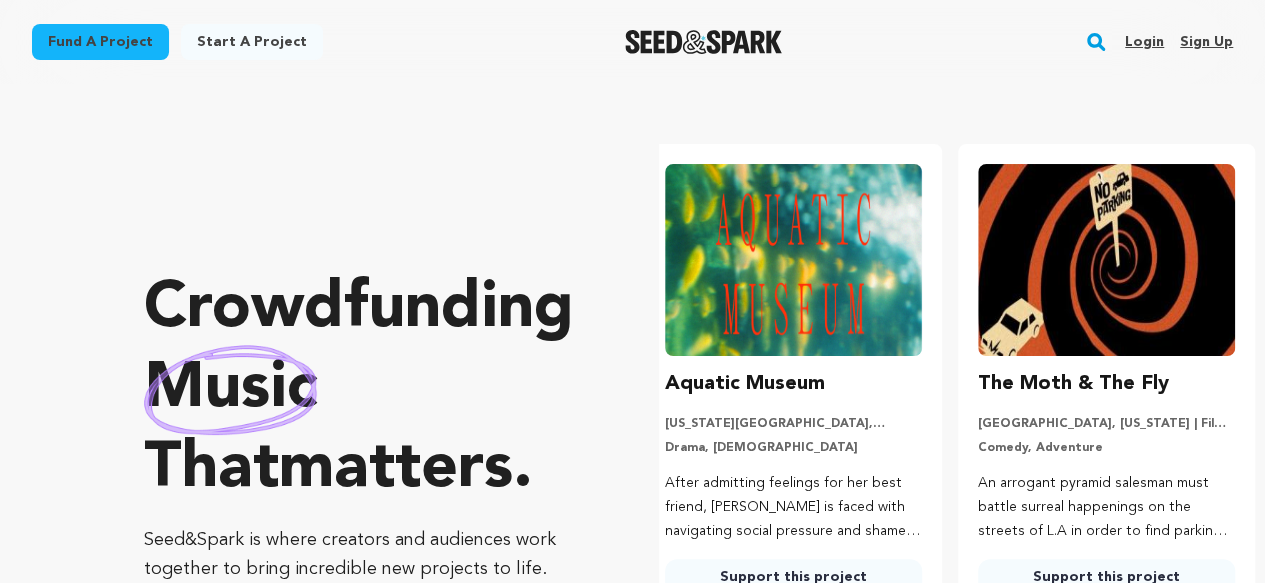 scroll, scrollTop: 0, scrollLeft: 329, axis: horizontal 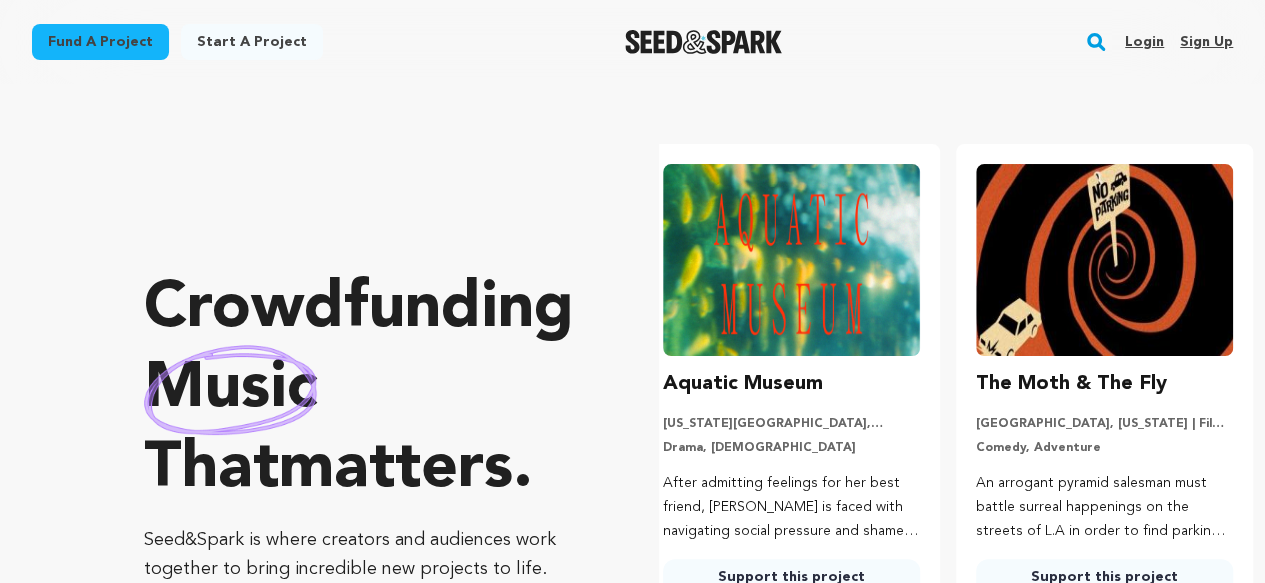click on "Sign up" at bounding box center [1206, 42] 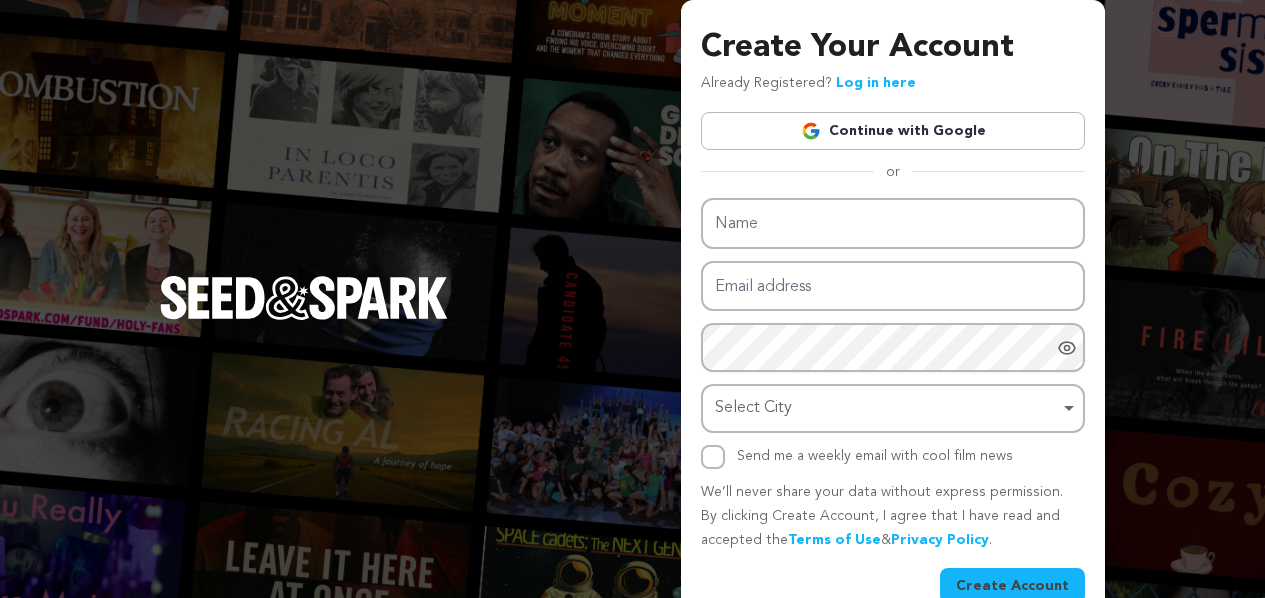 scroll, scrollTop: 0, scrollLeft: 0, axis: both 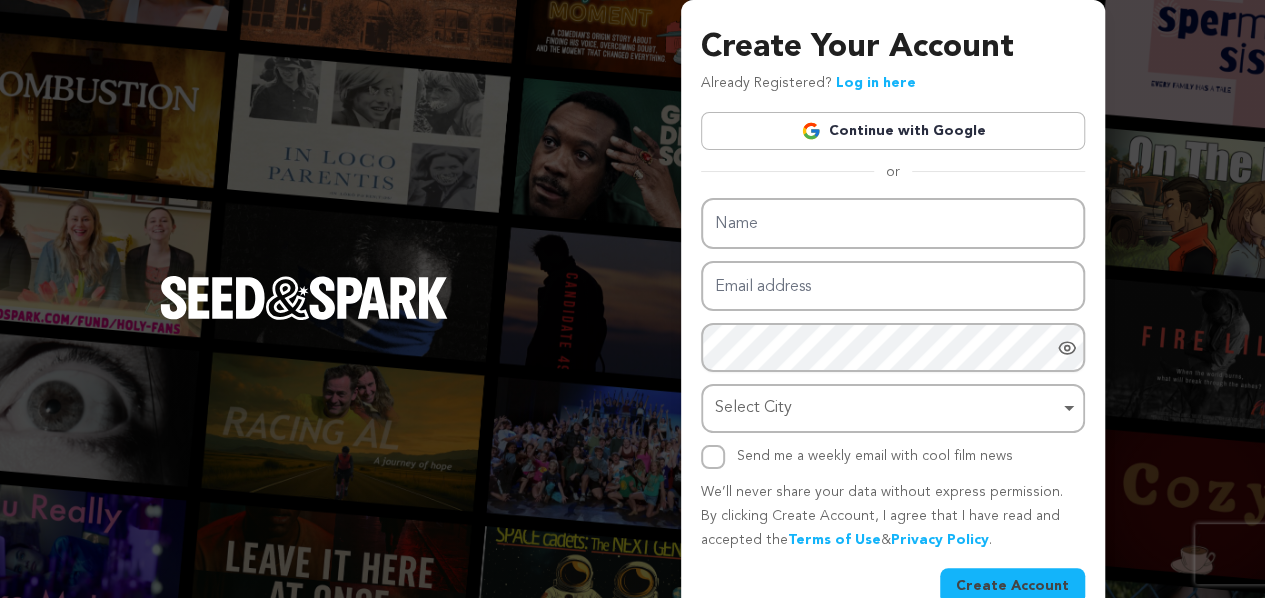 click on "Continue with Google" at bounding box center [893, 131] 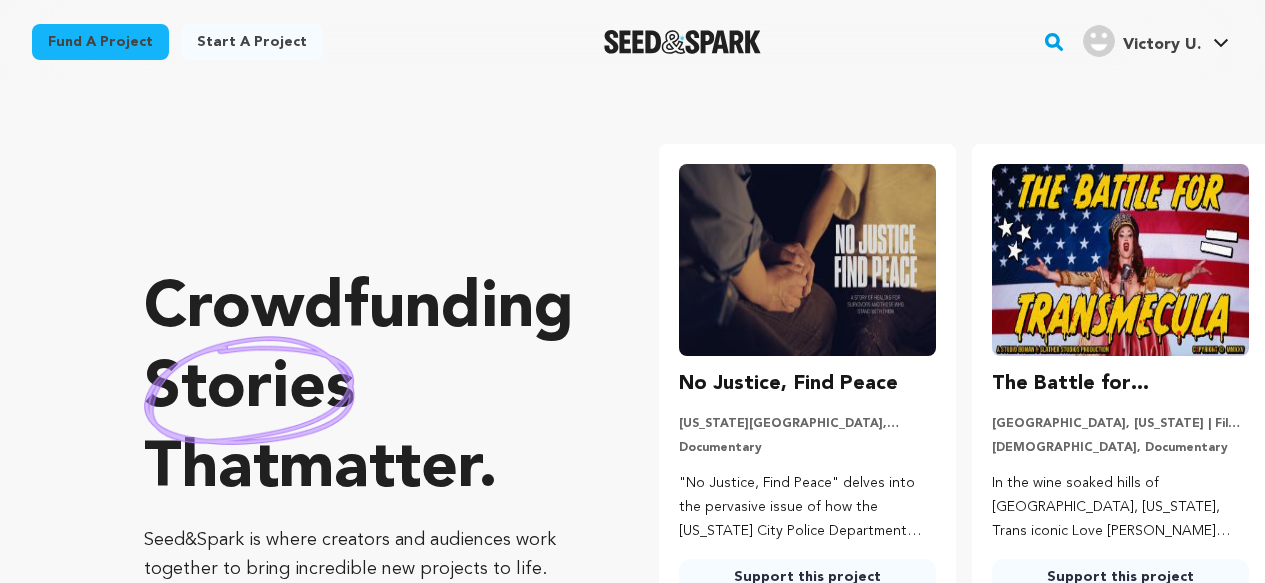 scroll, scrollTop: 0, scrollLeft: 0, axis: both 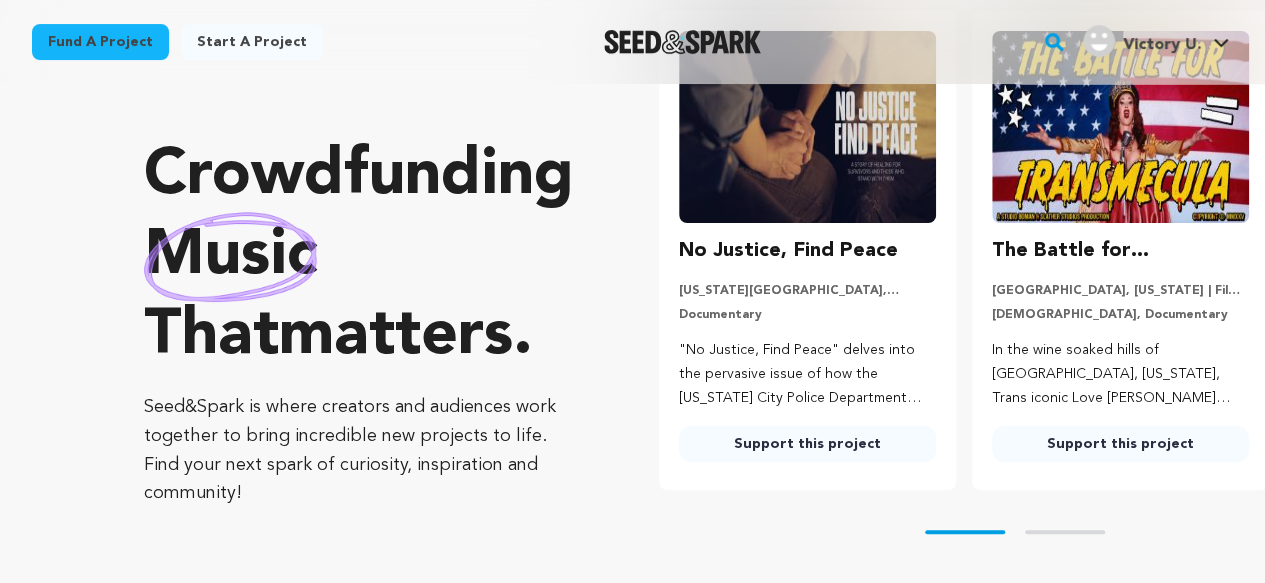 click on "Start a project" at bounding box center (252, 42) 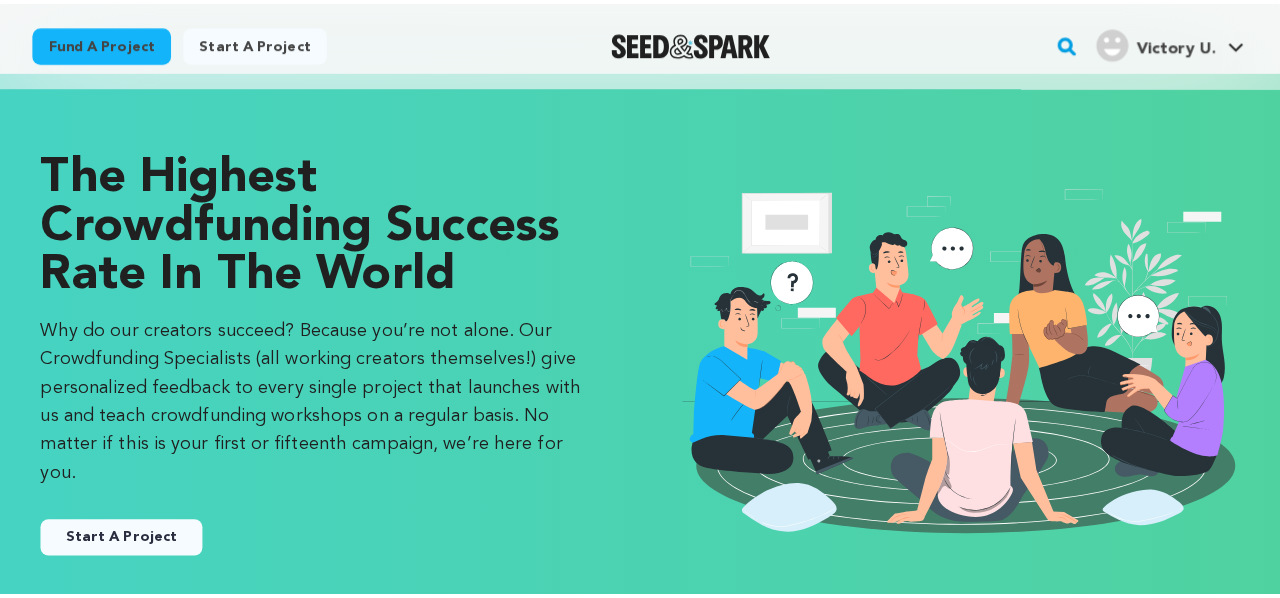 scroll, scrollTop: 0, scrollLeft: 0, axis: both 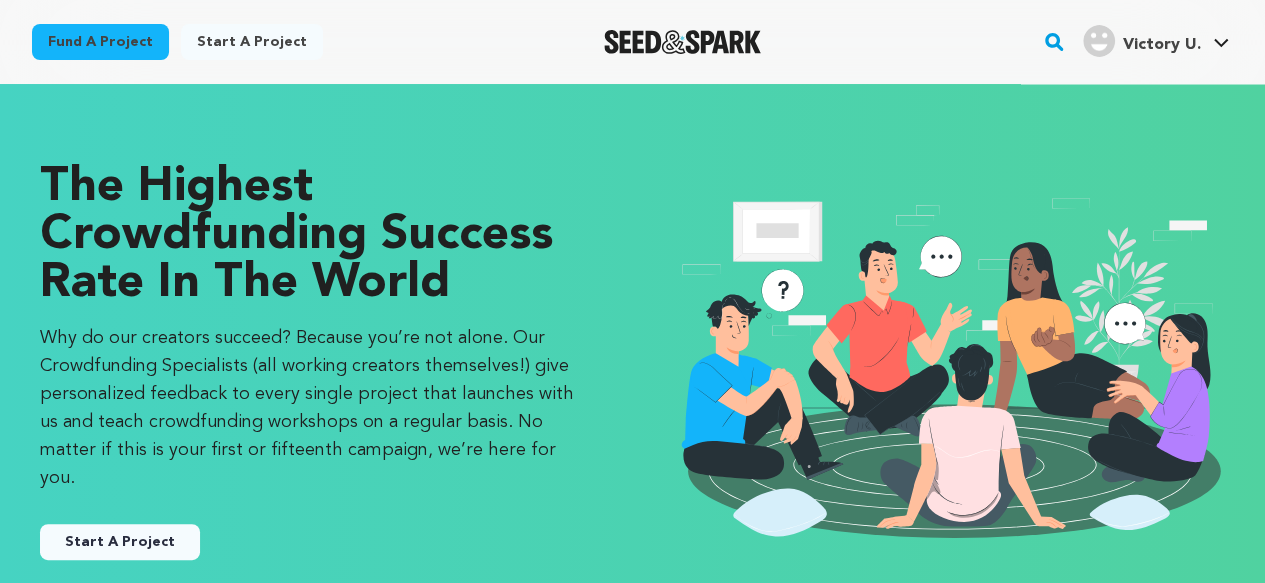 click on "Start A Project" at bounding box center (120, 542) 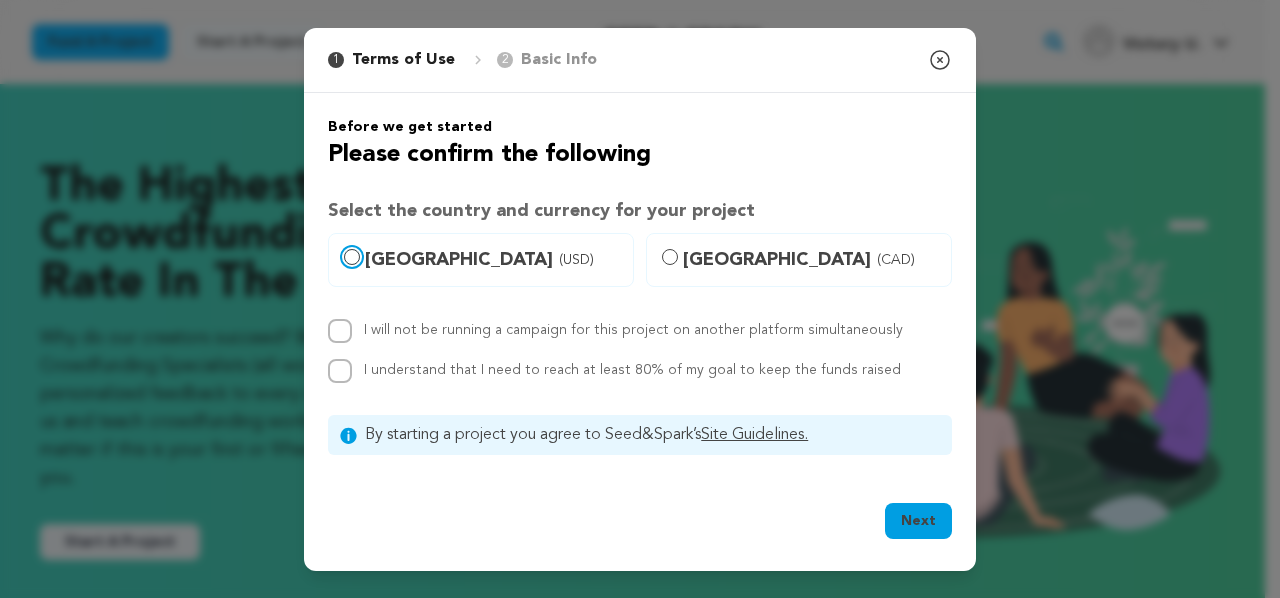 click on "[GEOGRAPHIC_DATA]
(USD)" at bounding box center [352, 257] 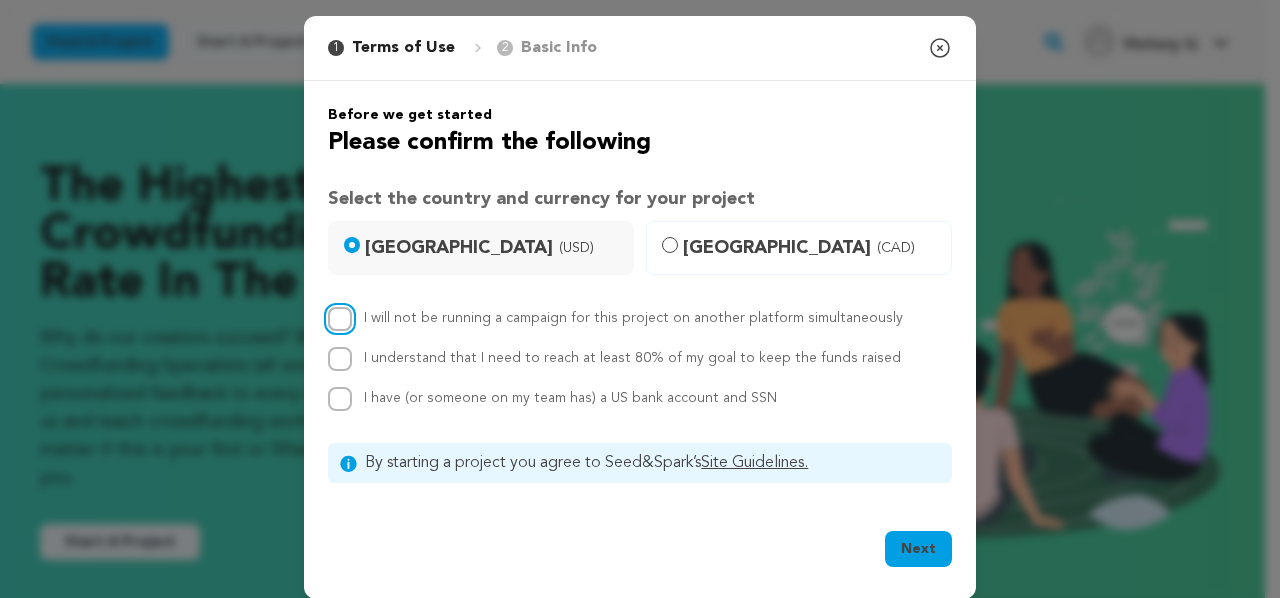 click on "I will not be running a campaign for this project on another platform
simultaneously" at bounding box center (340, 319) 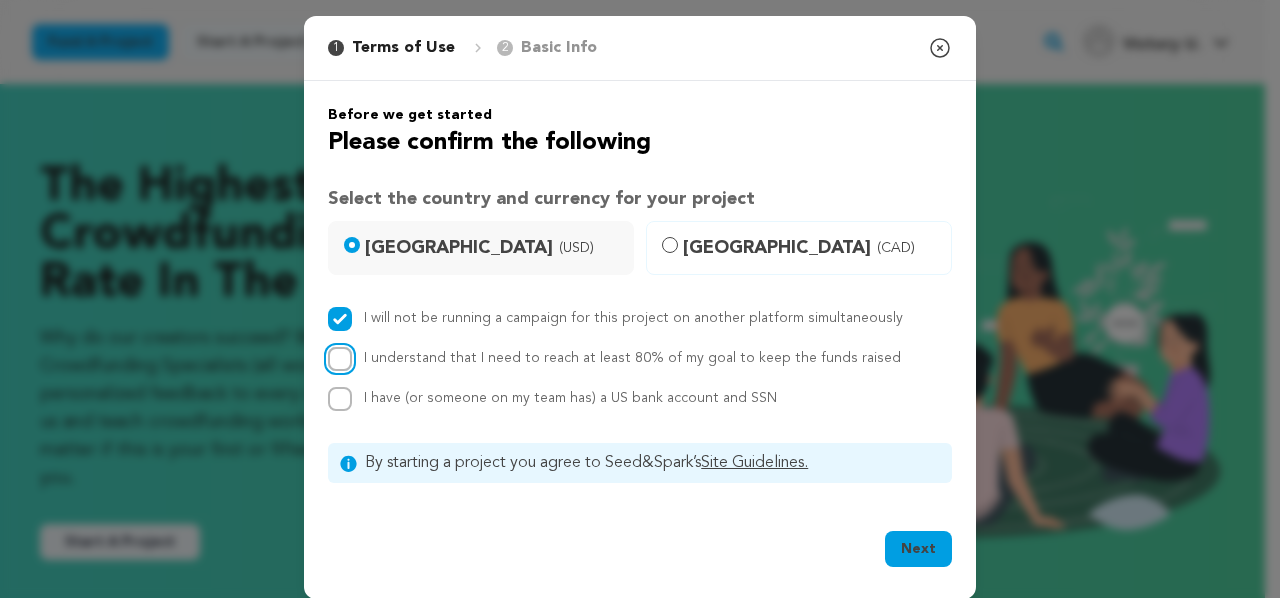 click on "I understand that I need to reach at least 80% of my goal to keep the
funds raised" at bounding box center [340, 359] 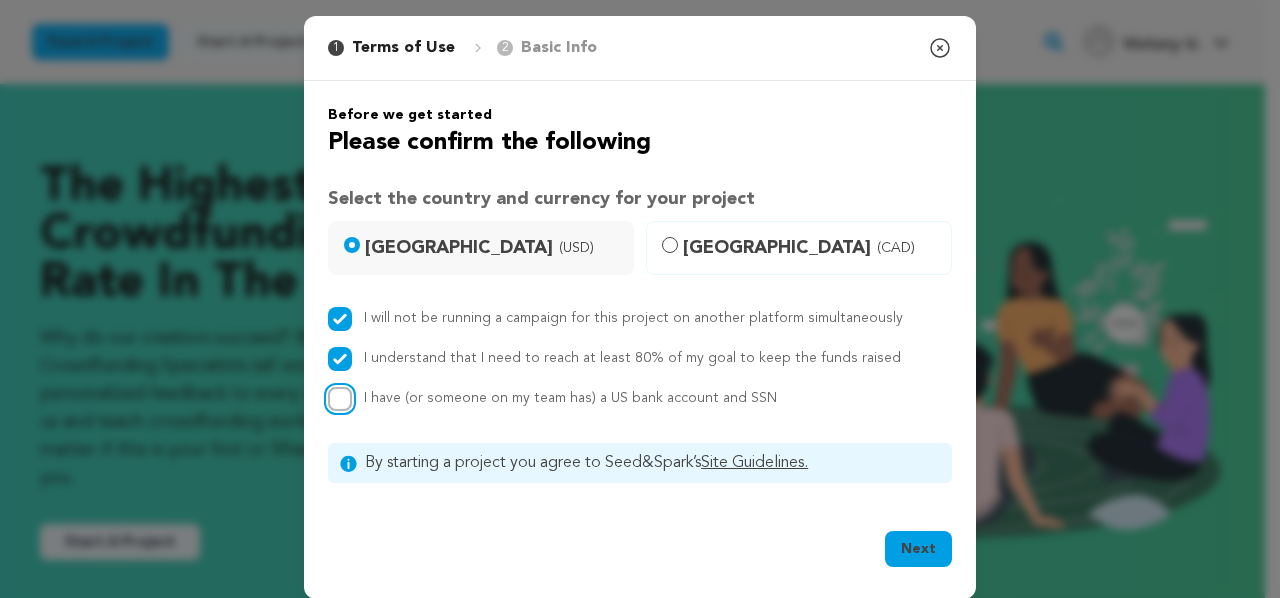 click on "I have (or someone on my team has) a US bank account and SSN" at bounding box center (340, 399) 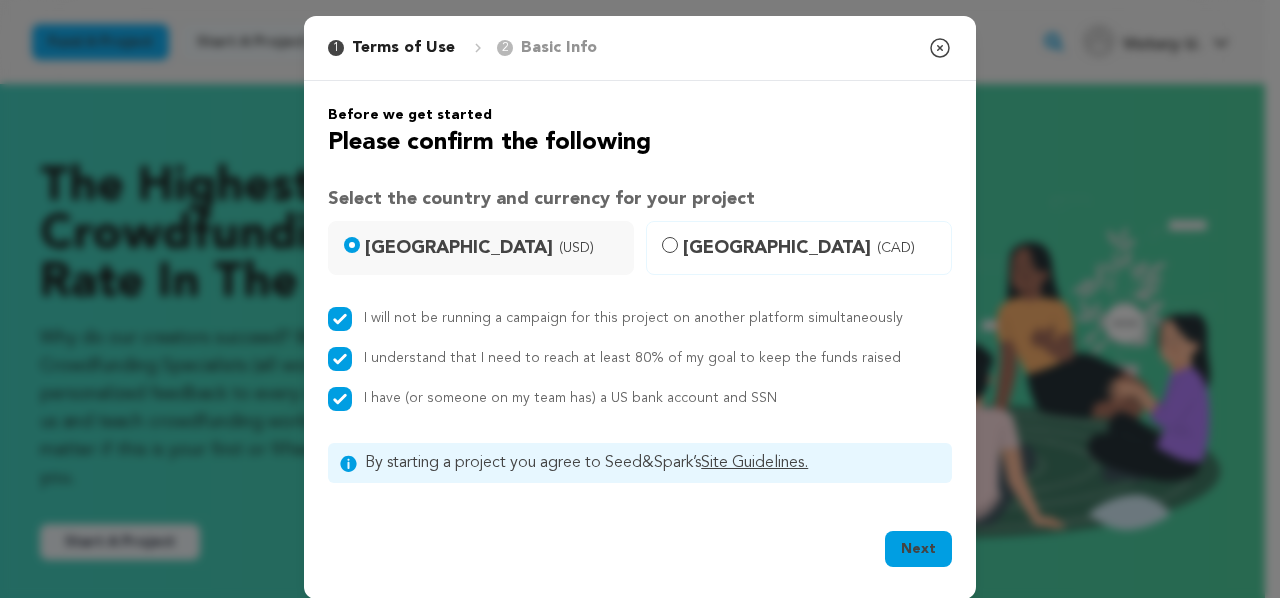click on "Next" at bounding box center (918, 549) 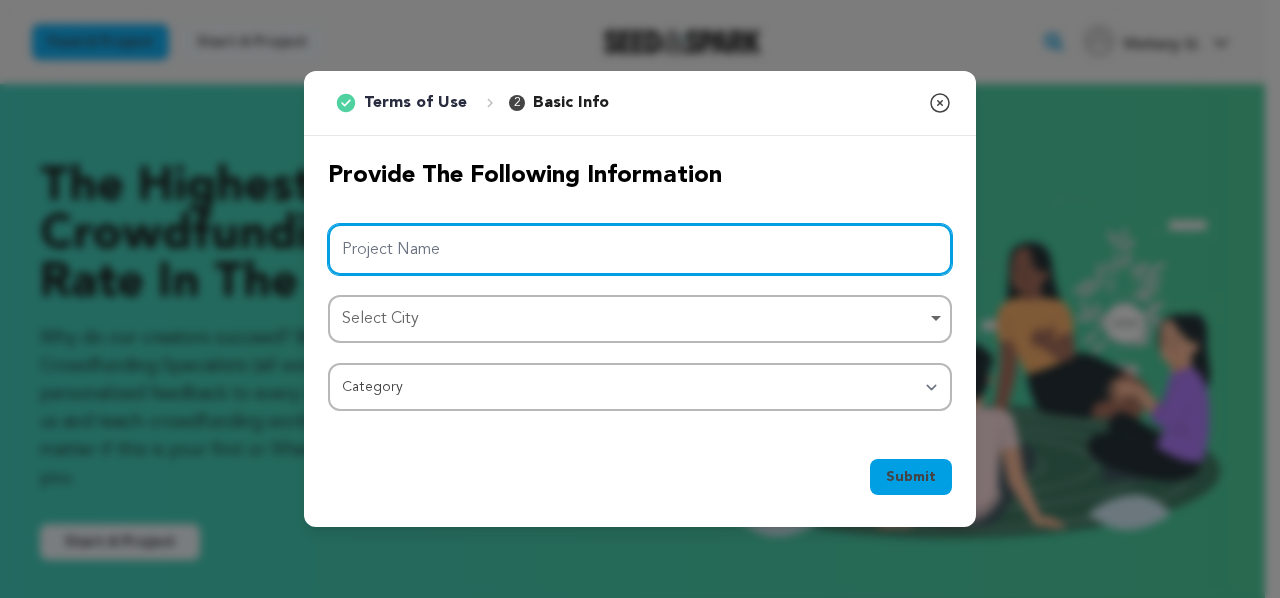 click on "Project Name" at bounding box center (640, 249) 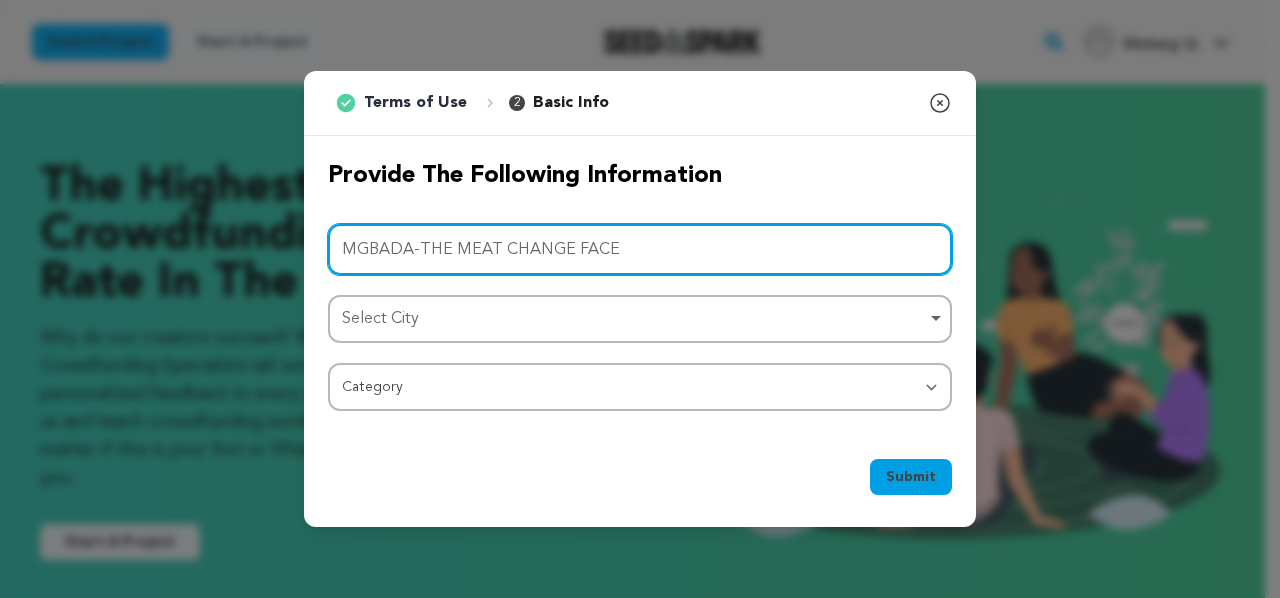 click on "Select City Remove item" at bounding box center [634, 319] 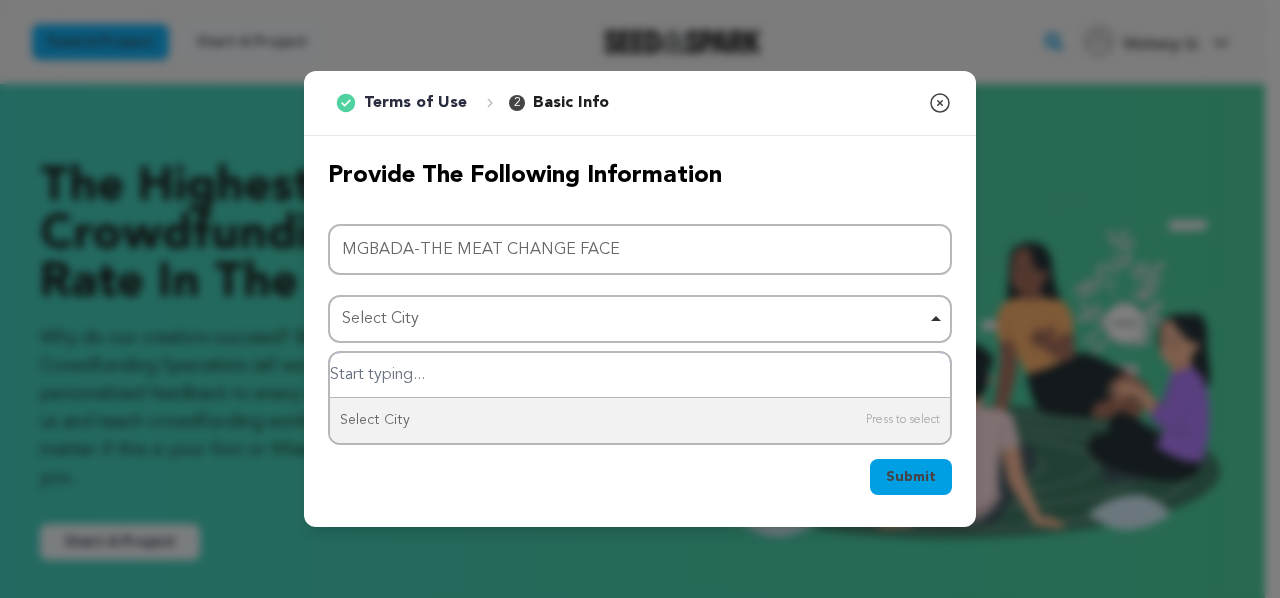 click on "Select City Remove item" at bounding box center [634, 319] 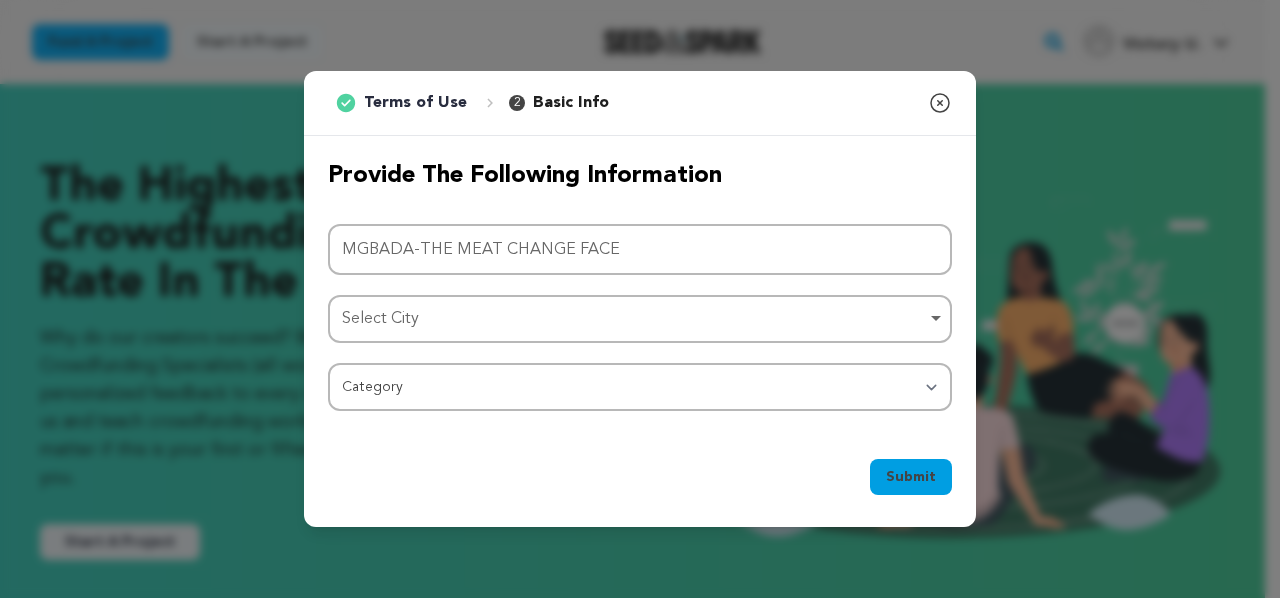 click on "Select City Remove item" at bounding box center [634, 319] 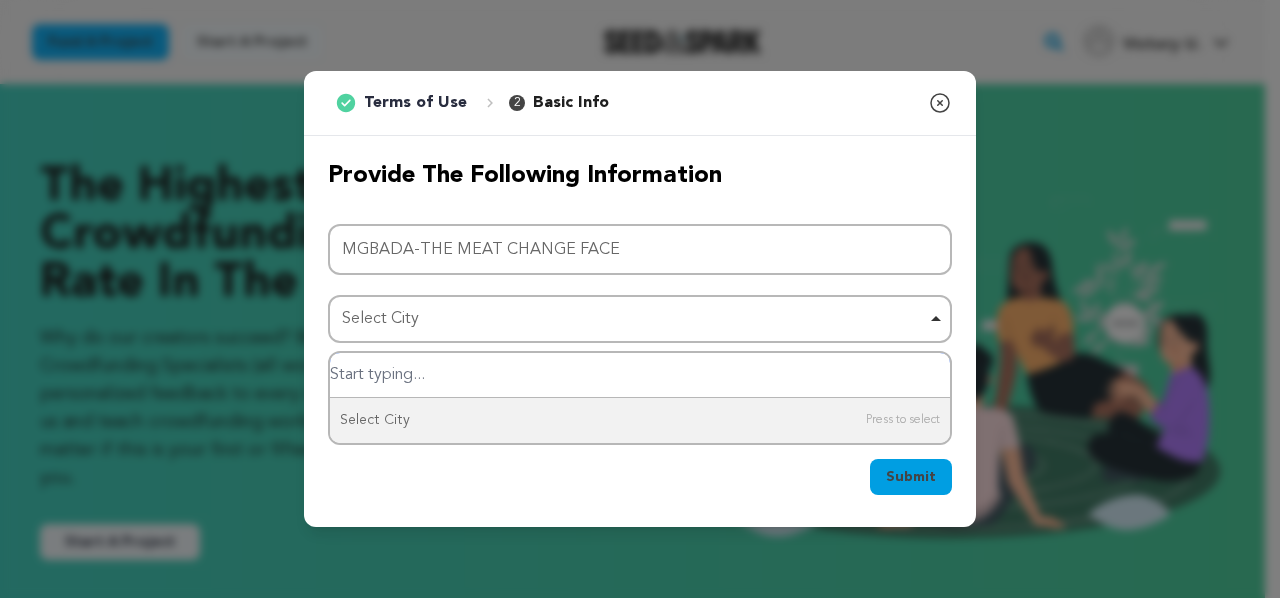 click on "Select City Remove item" at bounding box center (634, 319) 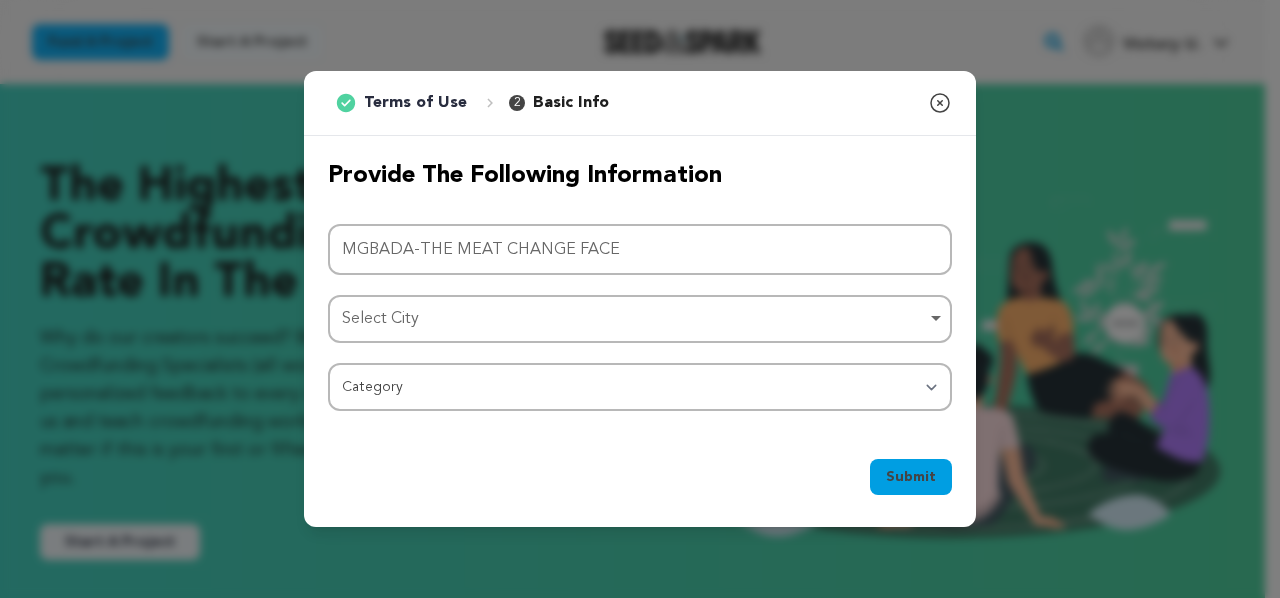 click on "Select City Remove item" at bounding box center (634, 319) 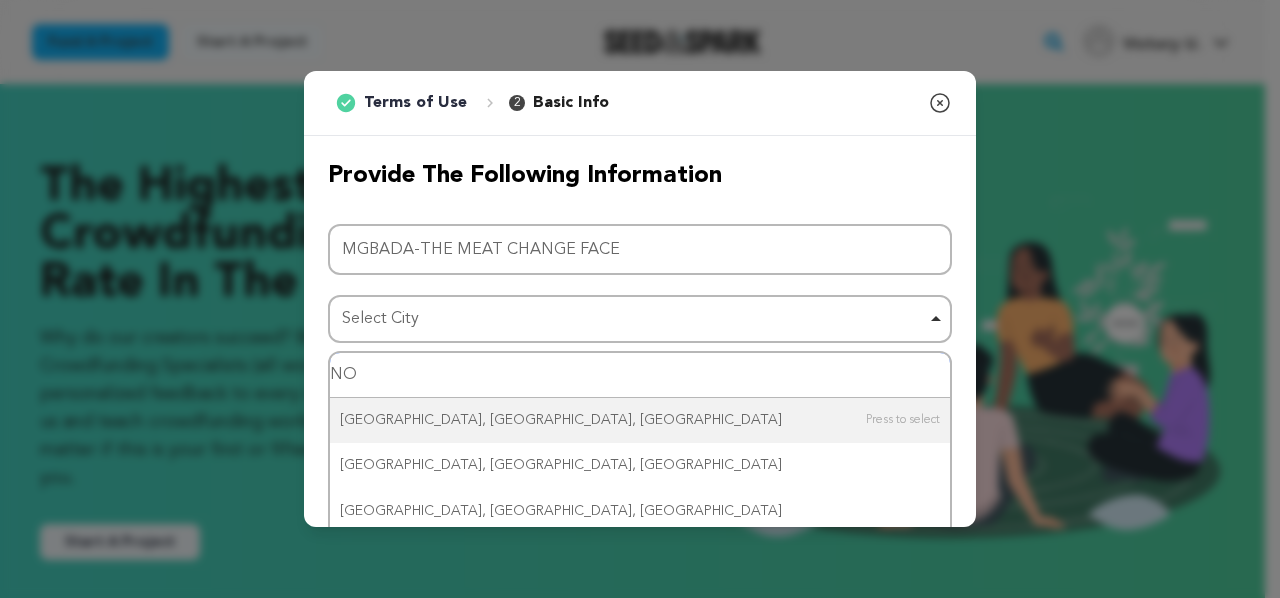 type on "N" 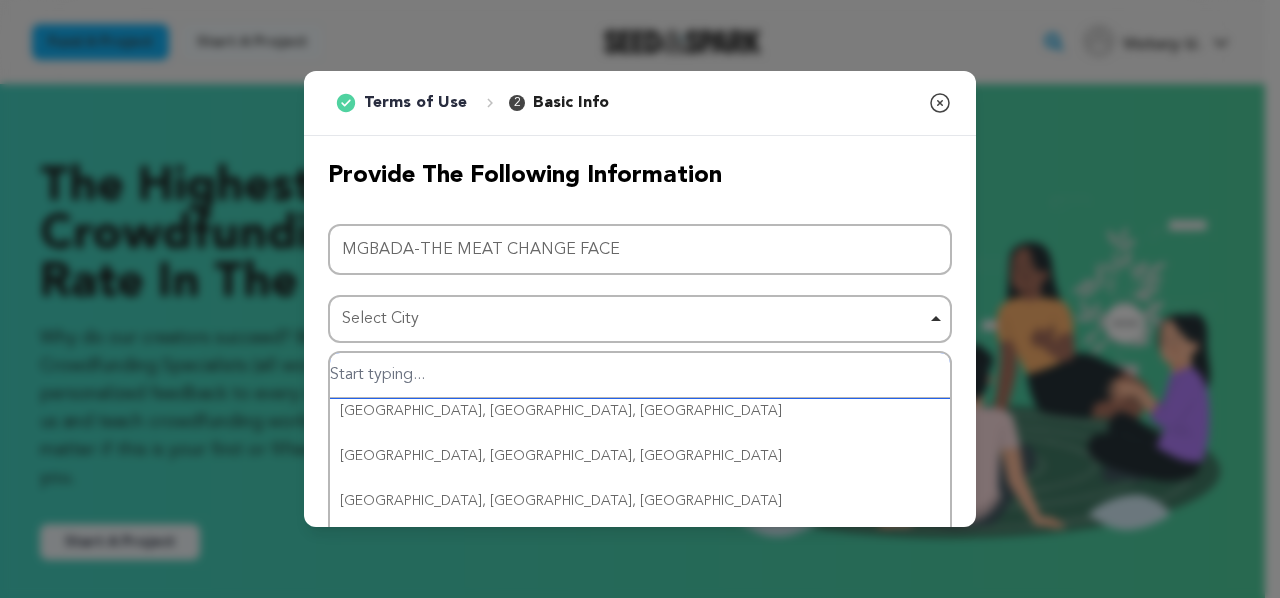 scroll, scrollTop: 196, scrollLeft: 0, axis: vertical 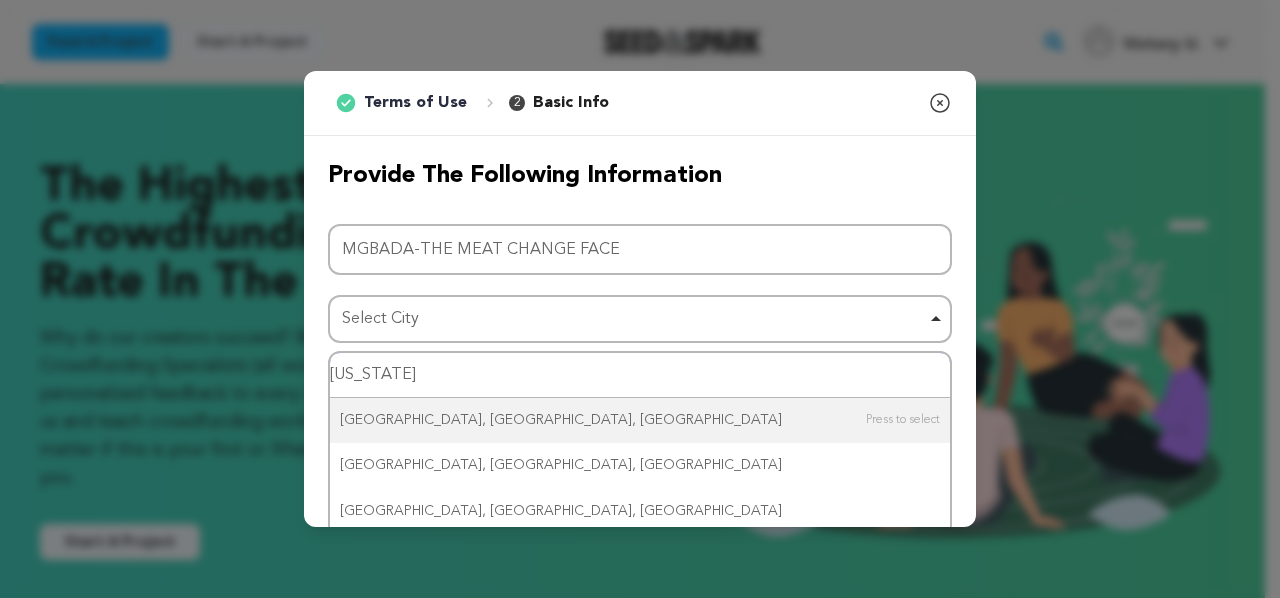 type on "[US_STATE]" 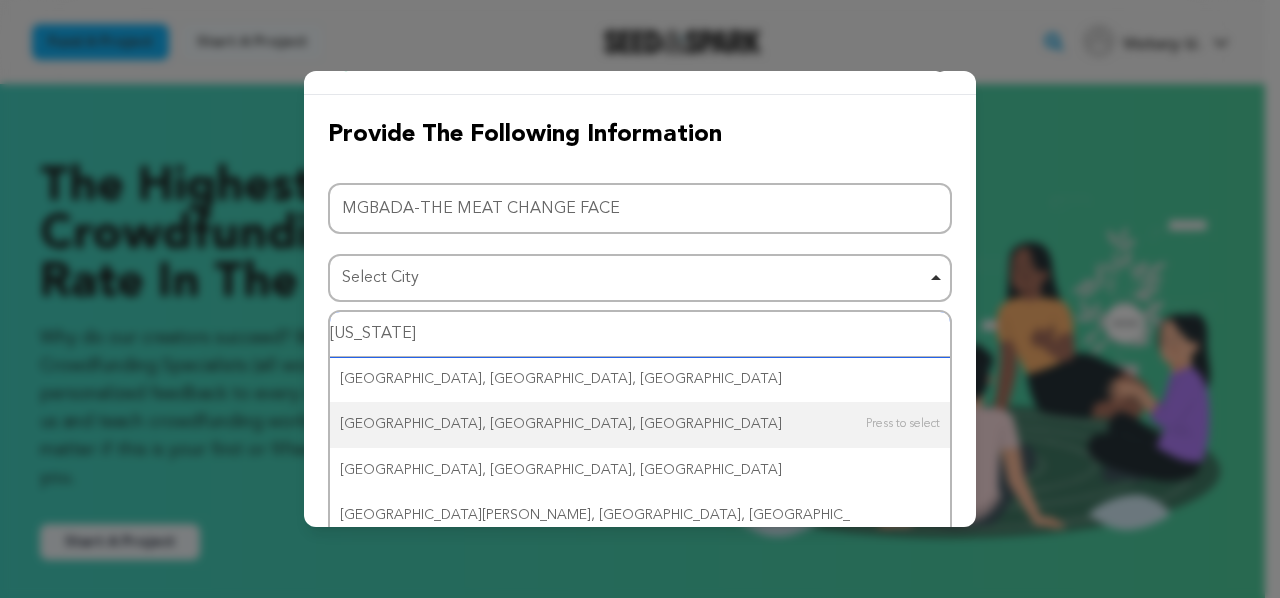 scroll, scrollTop: 53, scrollLeft: 0, axis: vertical 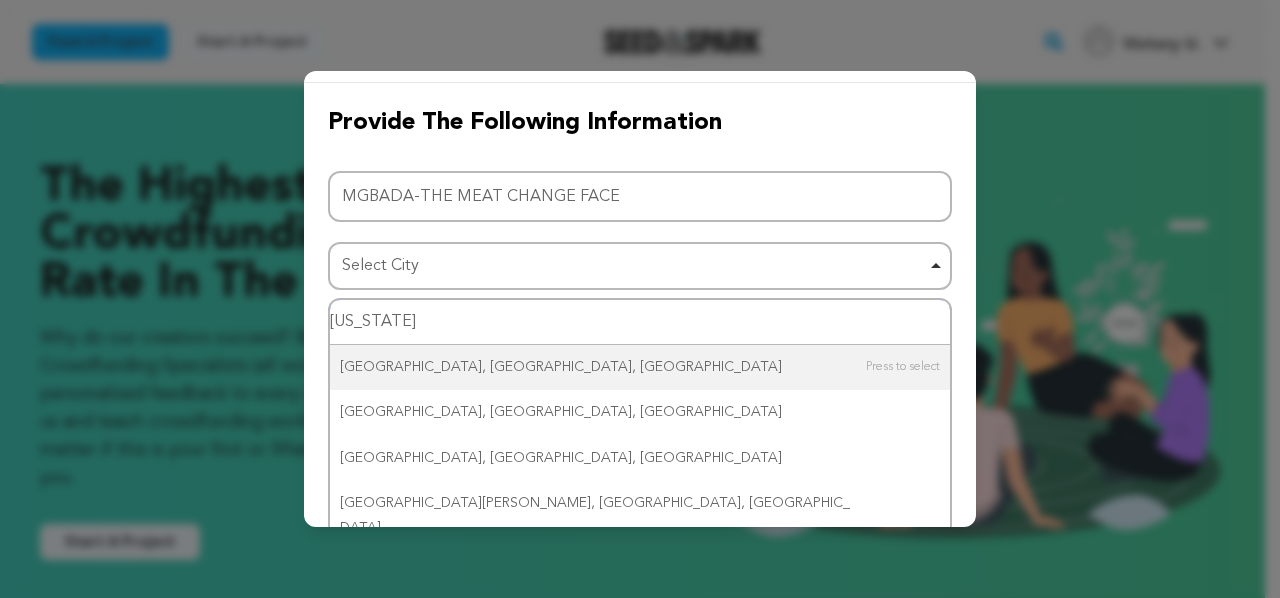 click on "[US_STATE]" at bounding box center [640, 322] 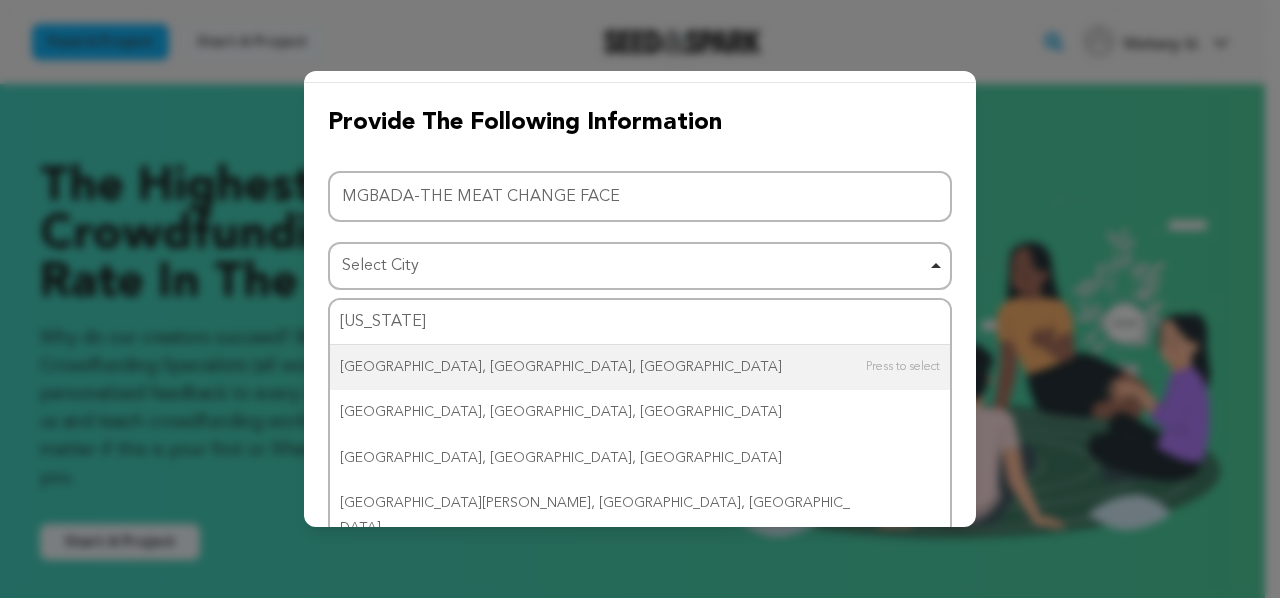 type 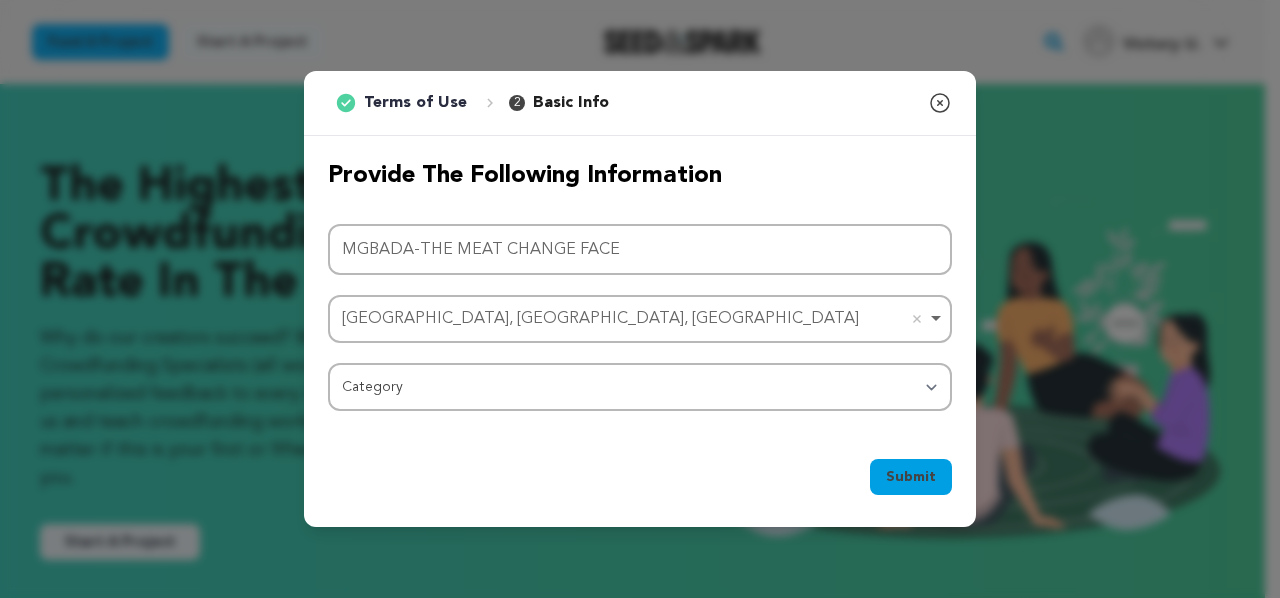 scroll, scrollTop: 0, scrollLeft: 0, axis: both 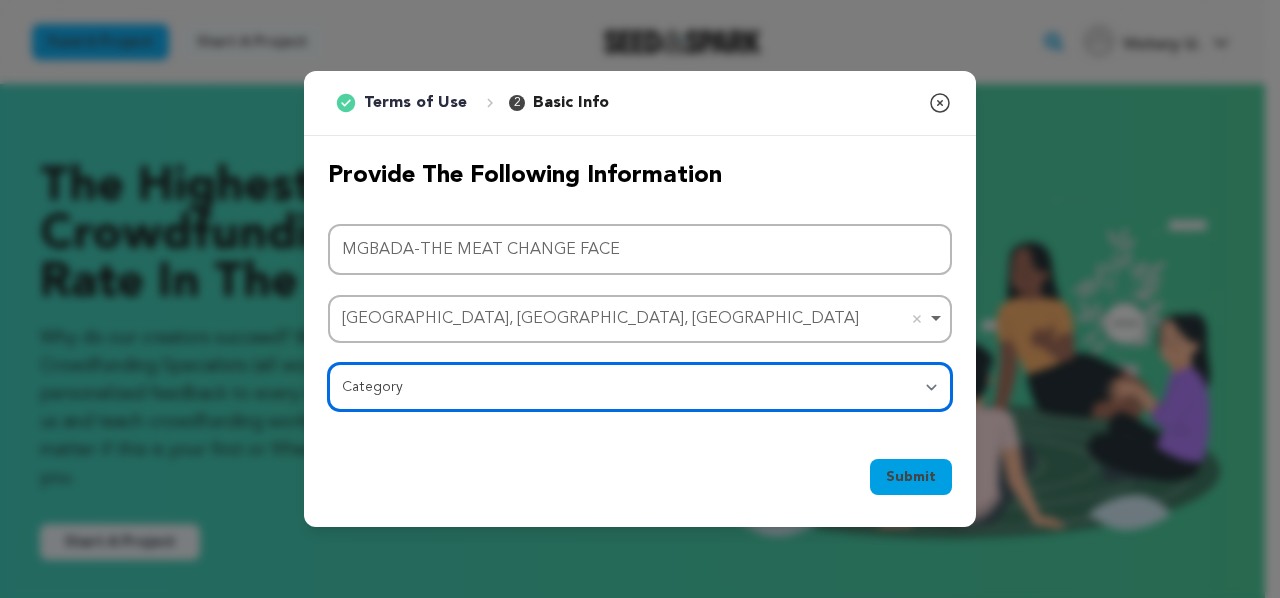 click on "Category
Film Feature
Film Short
Series
Film Festival
Company
Music Video
VR Experience
Comics
Artist Residency
Art & Photography
Collective
Dance
Games
Music
Radio & Podcasts
Orgs & Companies
Writing & Publishing
Venue & Spaces
Theatre" at bounding box center [640, 387] 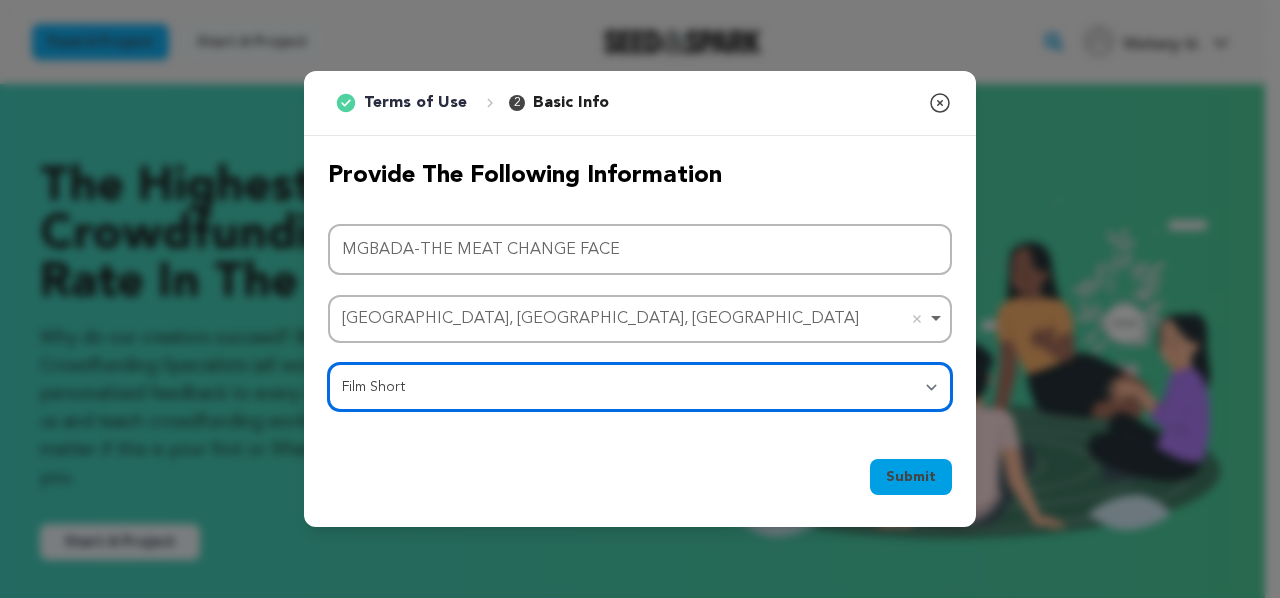 click on "Category
Film Feature
Film Short
Series
Film Festival
Company
Music Video
VR Experience
Comics
Artist Residency
Art & Photography
Collective
Dance
Games
Music
Radio & Podcasts
Orgs & Companies
Writing & Publishing
Venue & Spaces
Theatre" at bounding box center [640, 387] 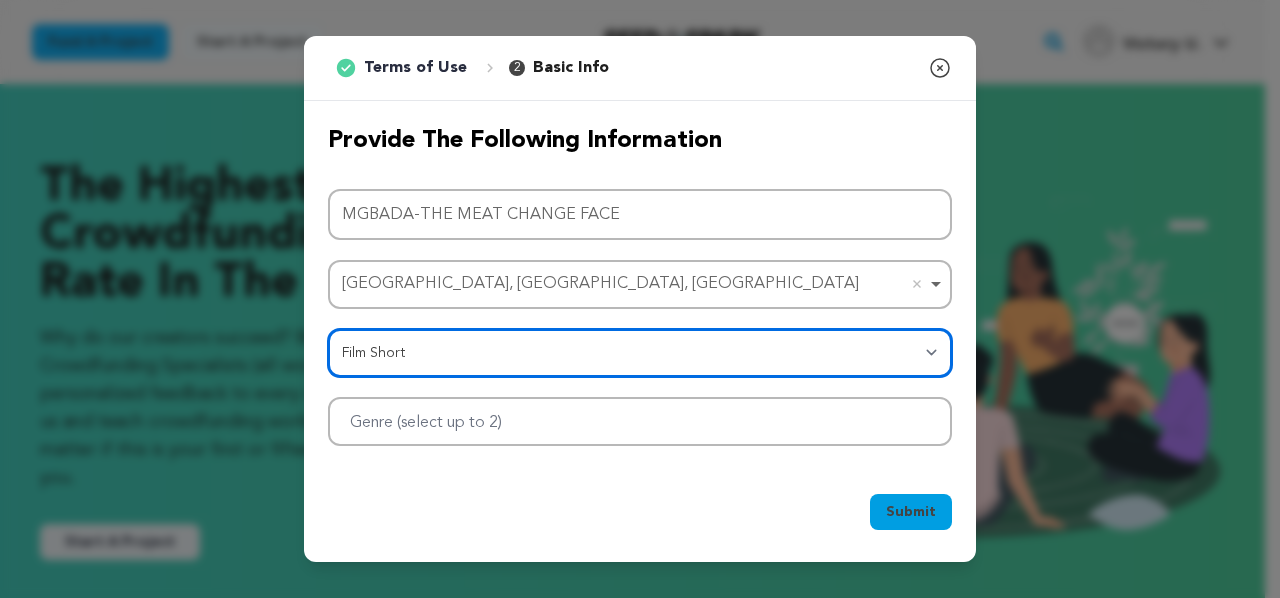 click at bounding box center [640, 421] 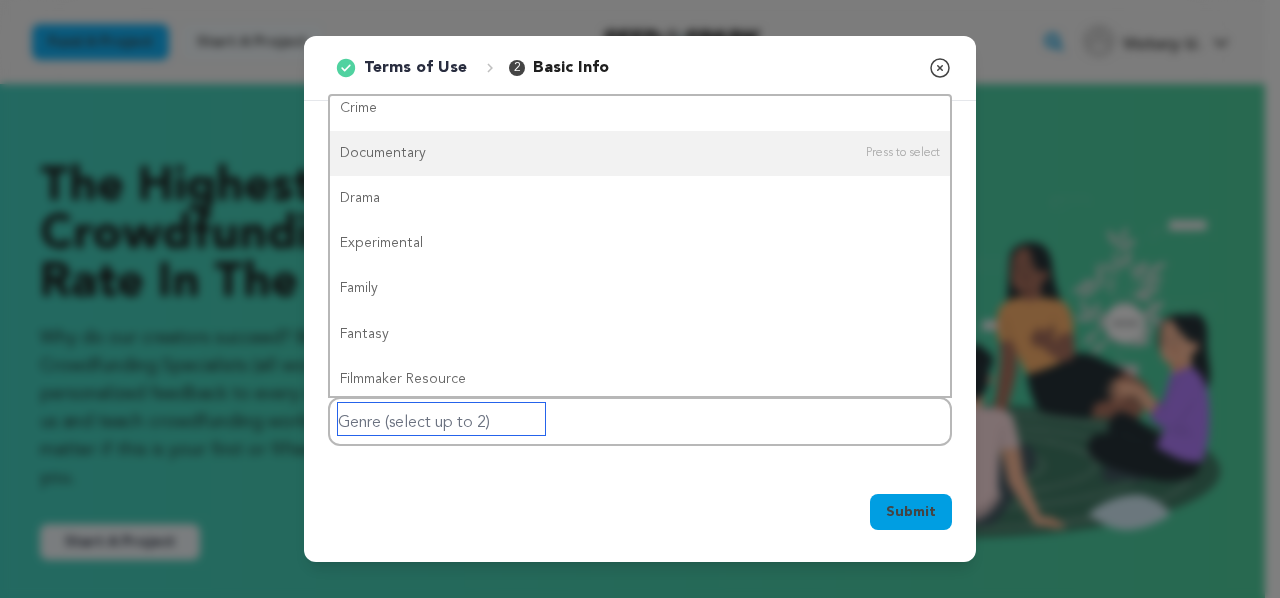 scroll, scrollTop: 266, scrollLeft: 0, axis: vertical 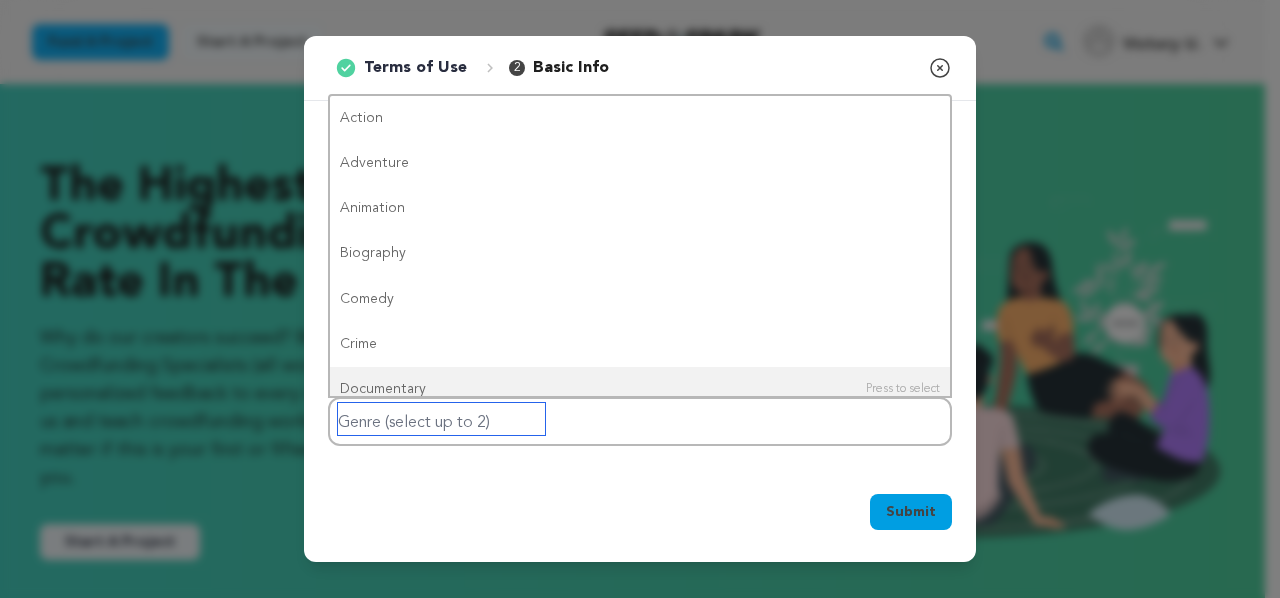 paste on "Social-Realist Crime Drama / Thriller" 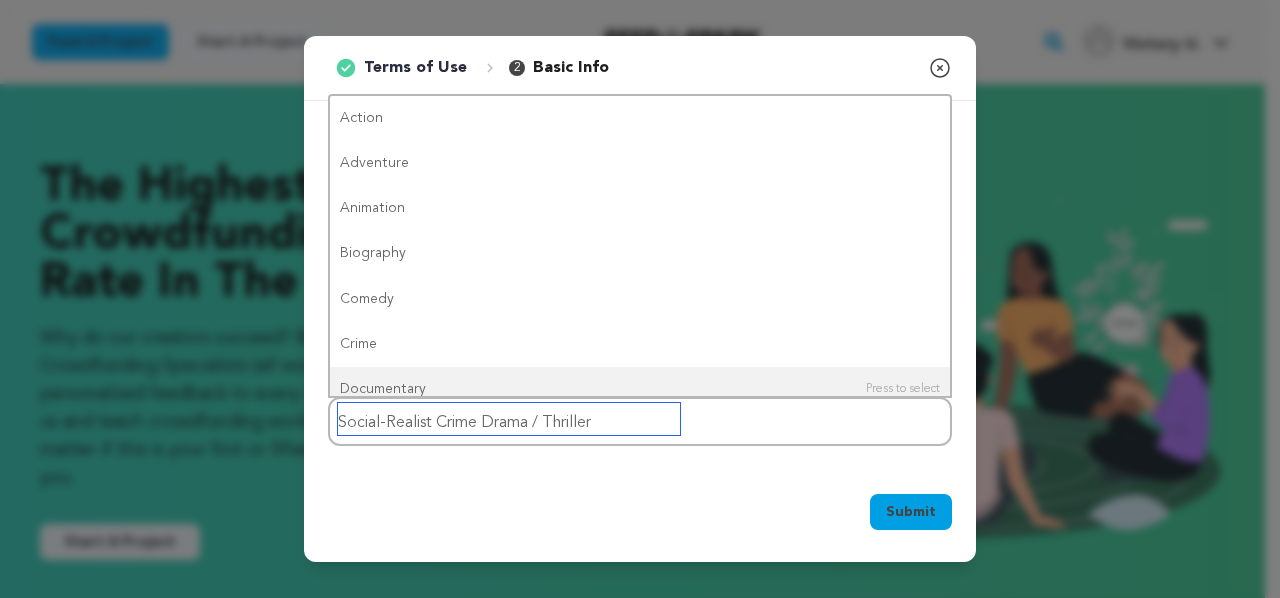 type on "Social-Realist Crime Drama / Thriller" 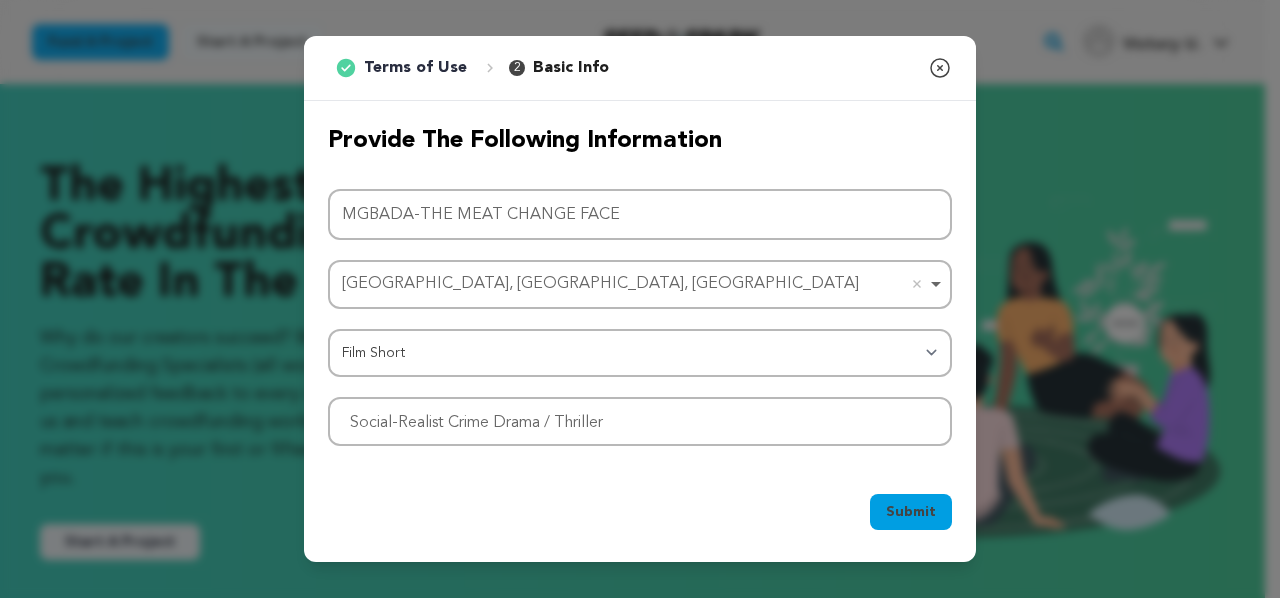 click on "Submit" at bounding box center [911, 512] 